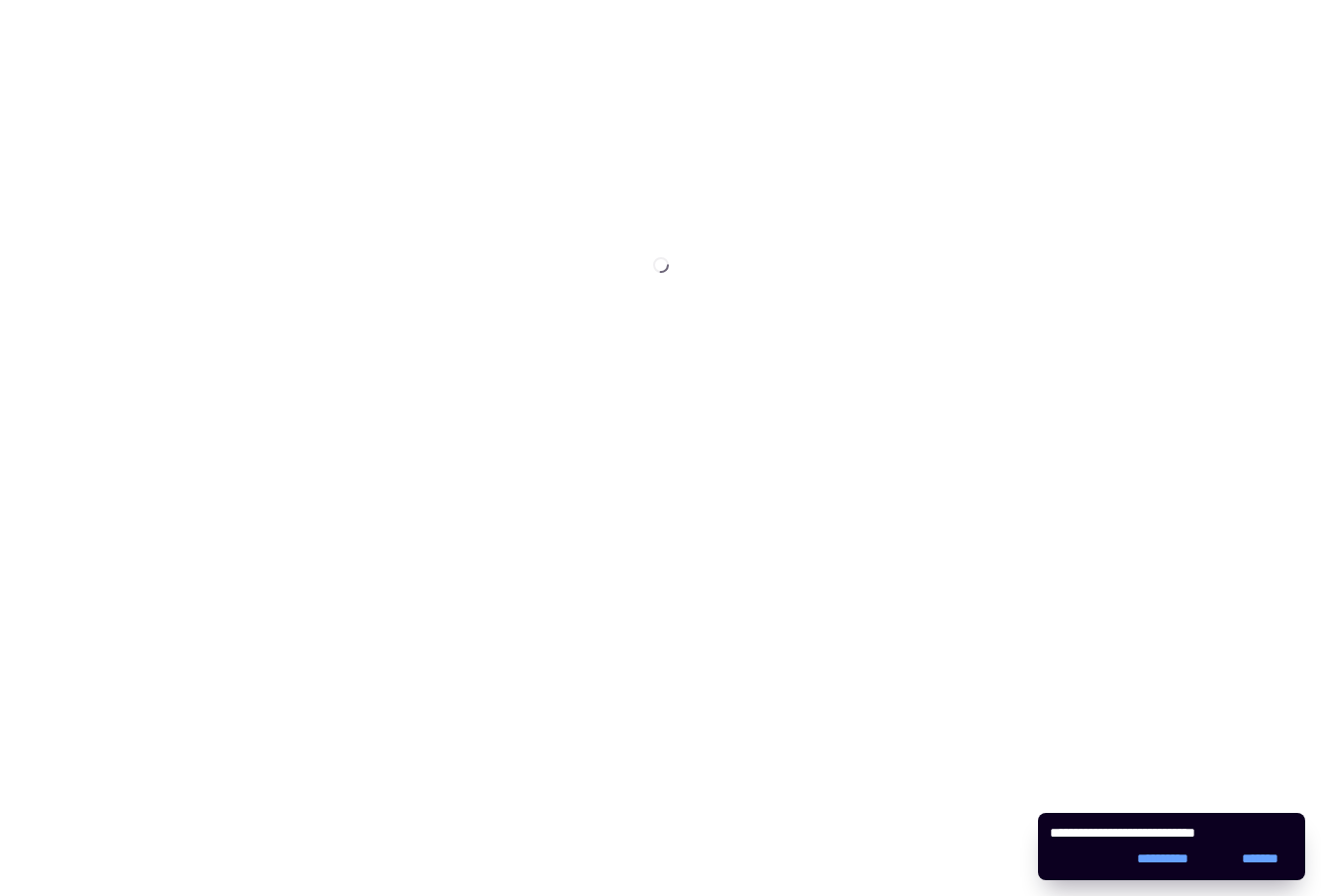 scroll, scrollTop: 0, scrollLeft: 0, axis: both 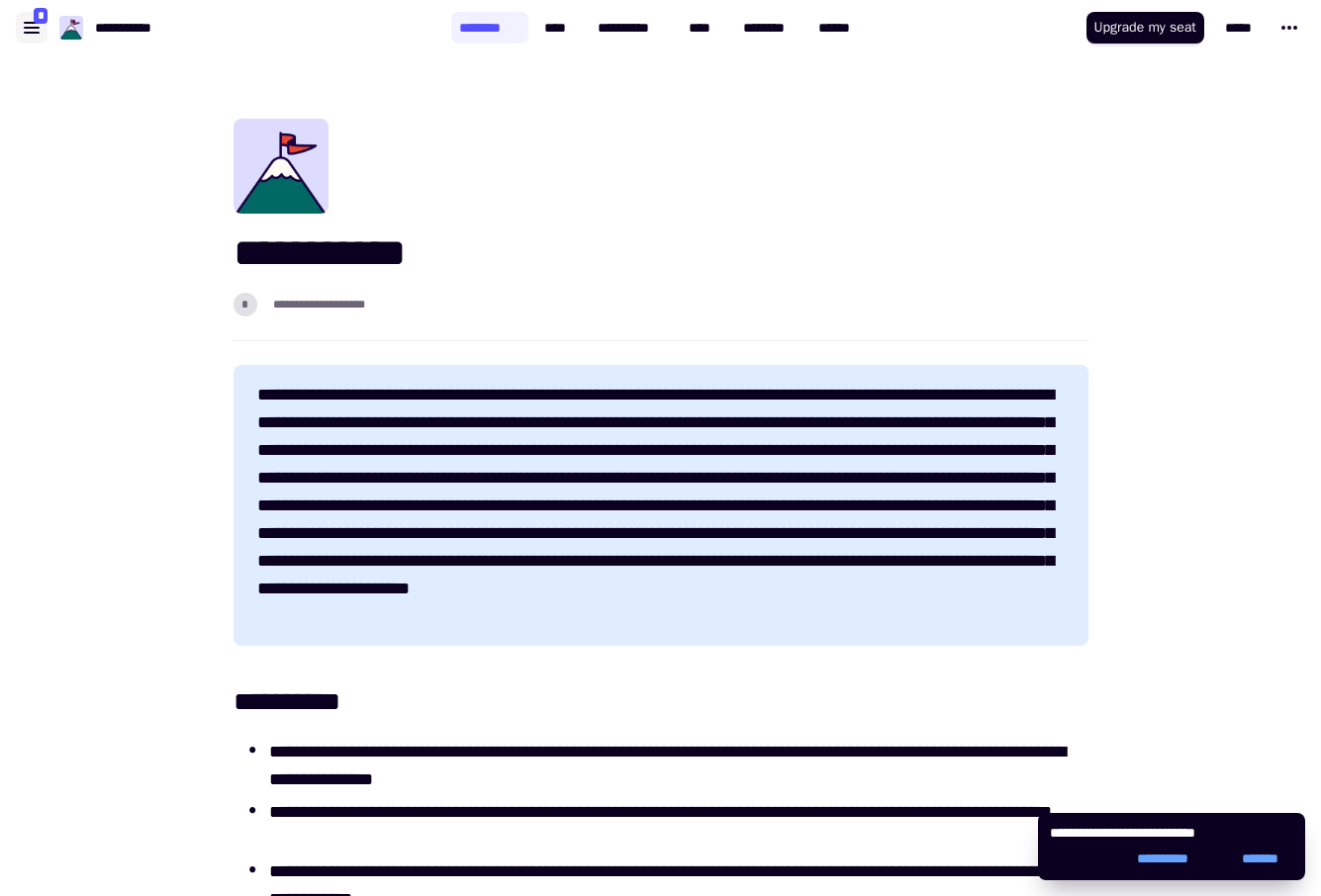 click 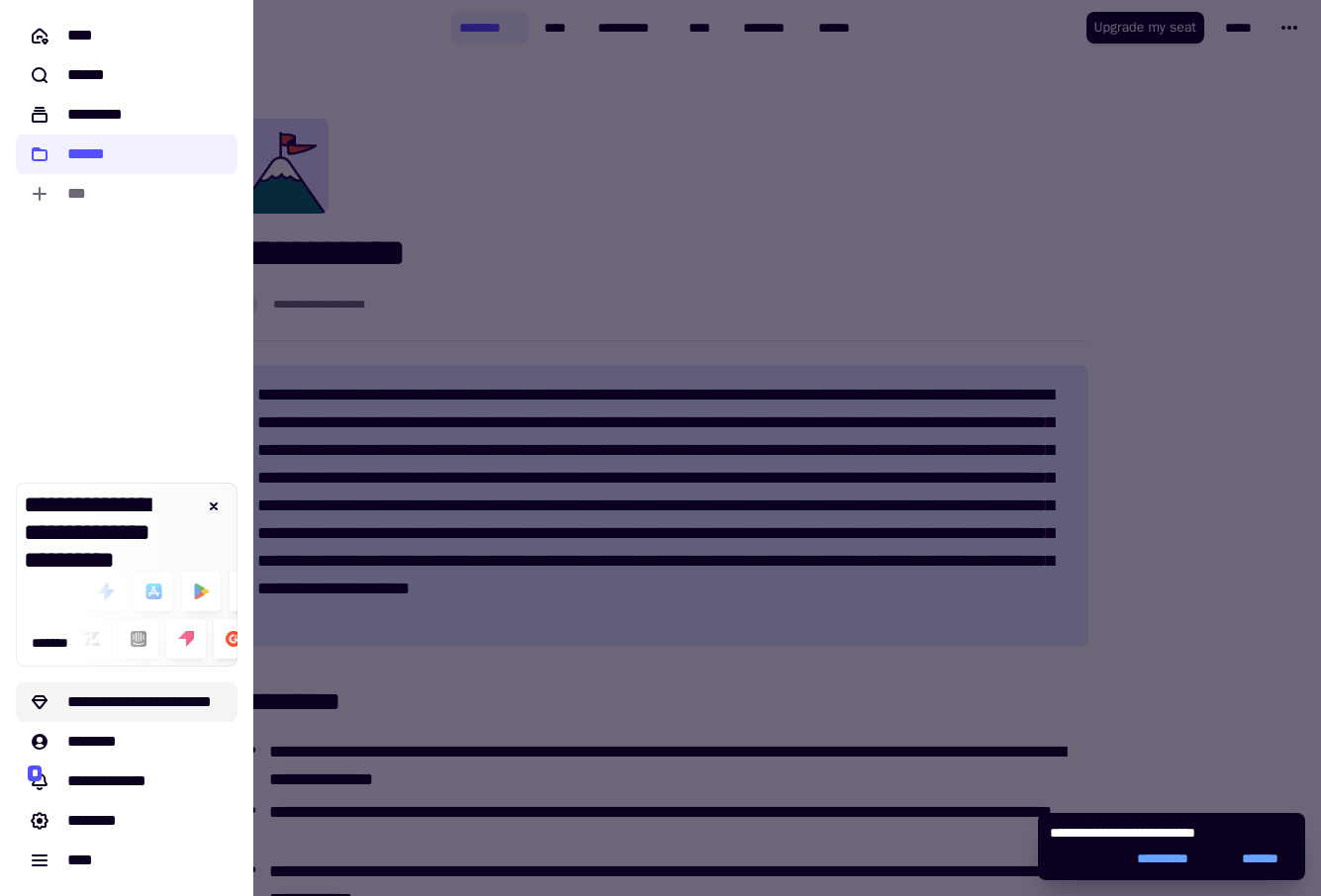 click on "**********" 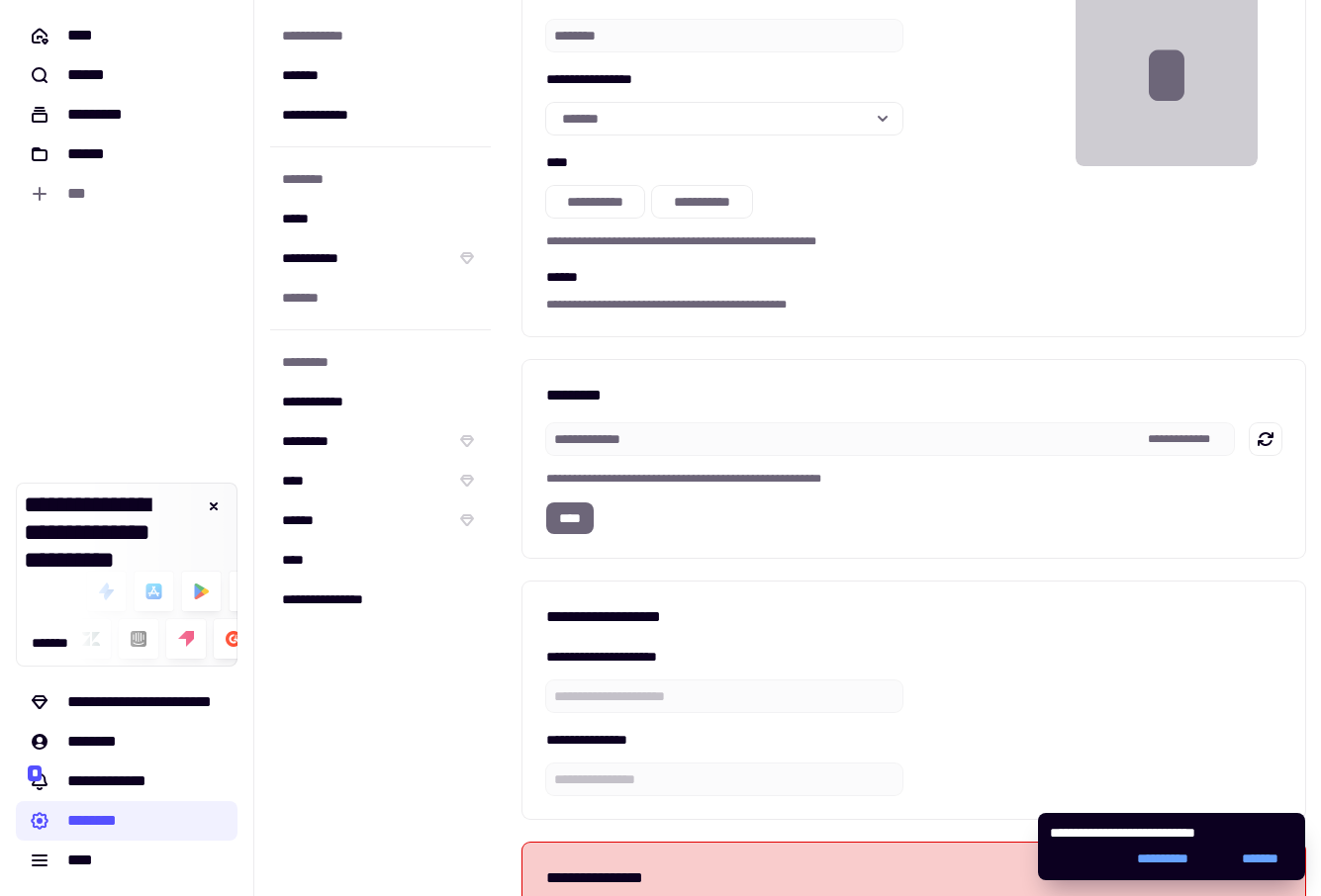 scroll, scrollTop: 0, scrollLeft: 0, axis: both 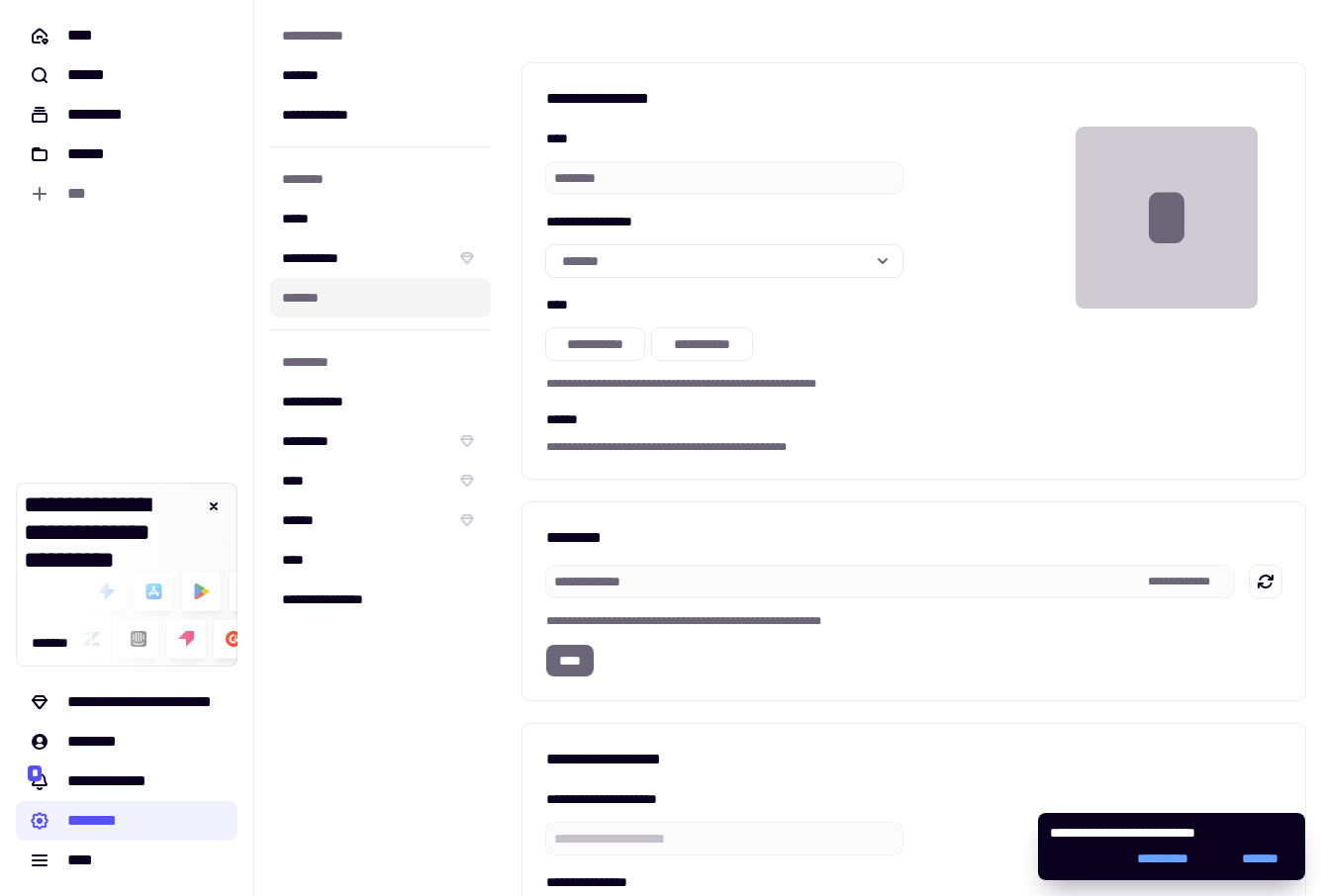 click on "*******" 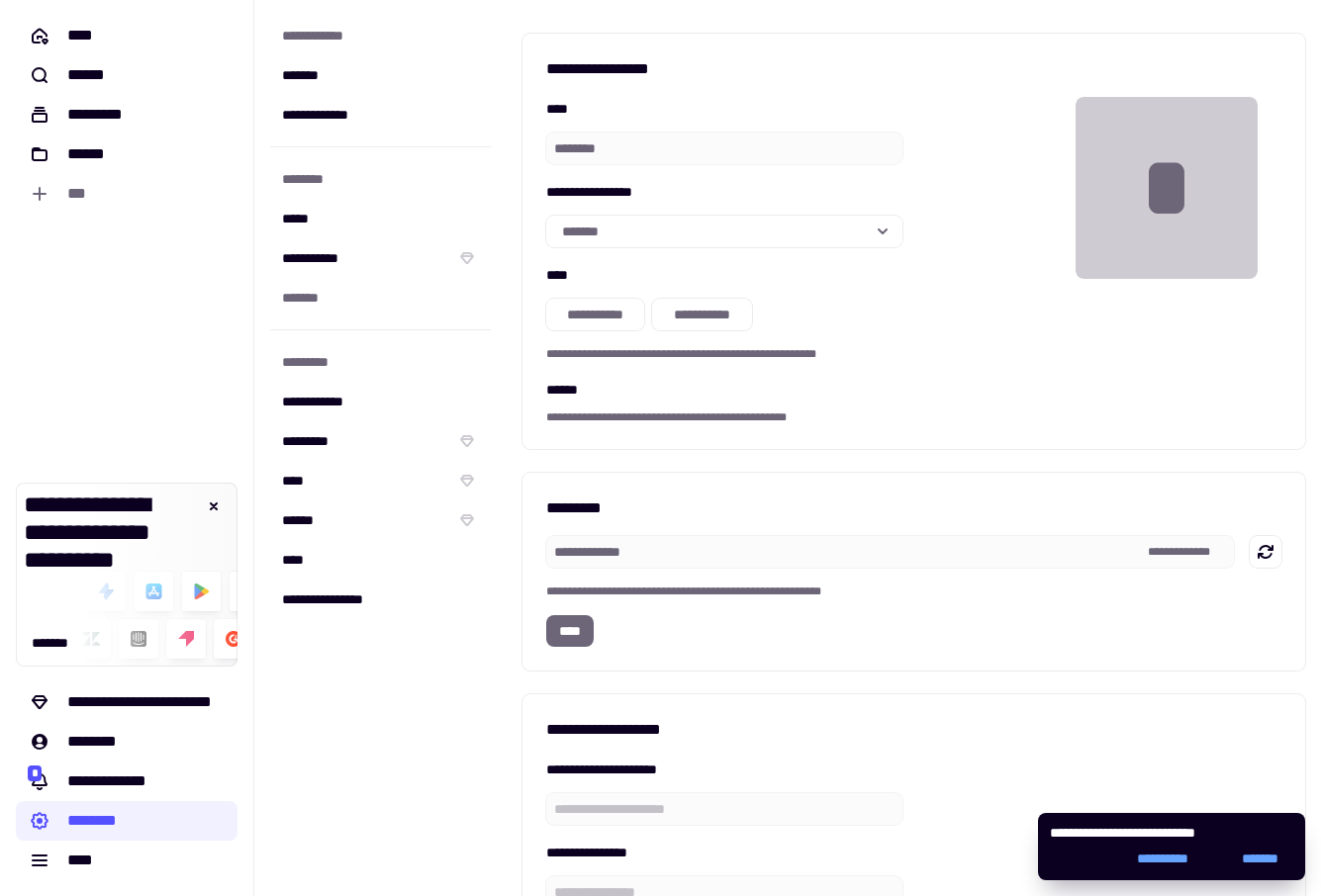 scroll, scrollTop: 0, scrollLeft: 0, axis: both 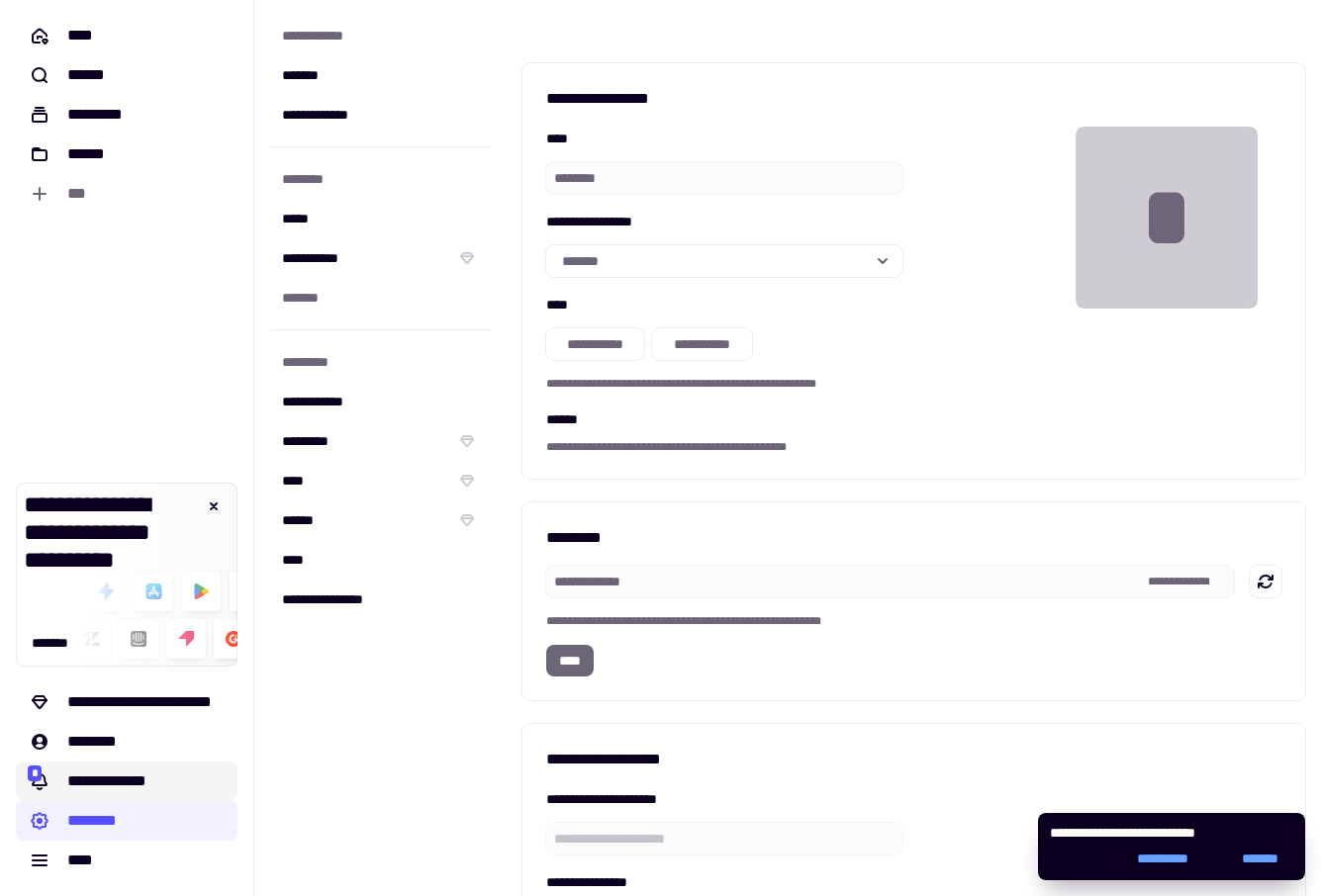 click on "**********" 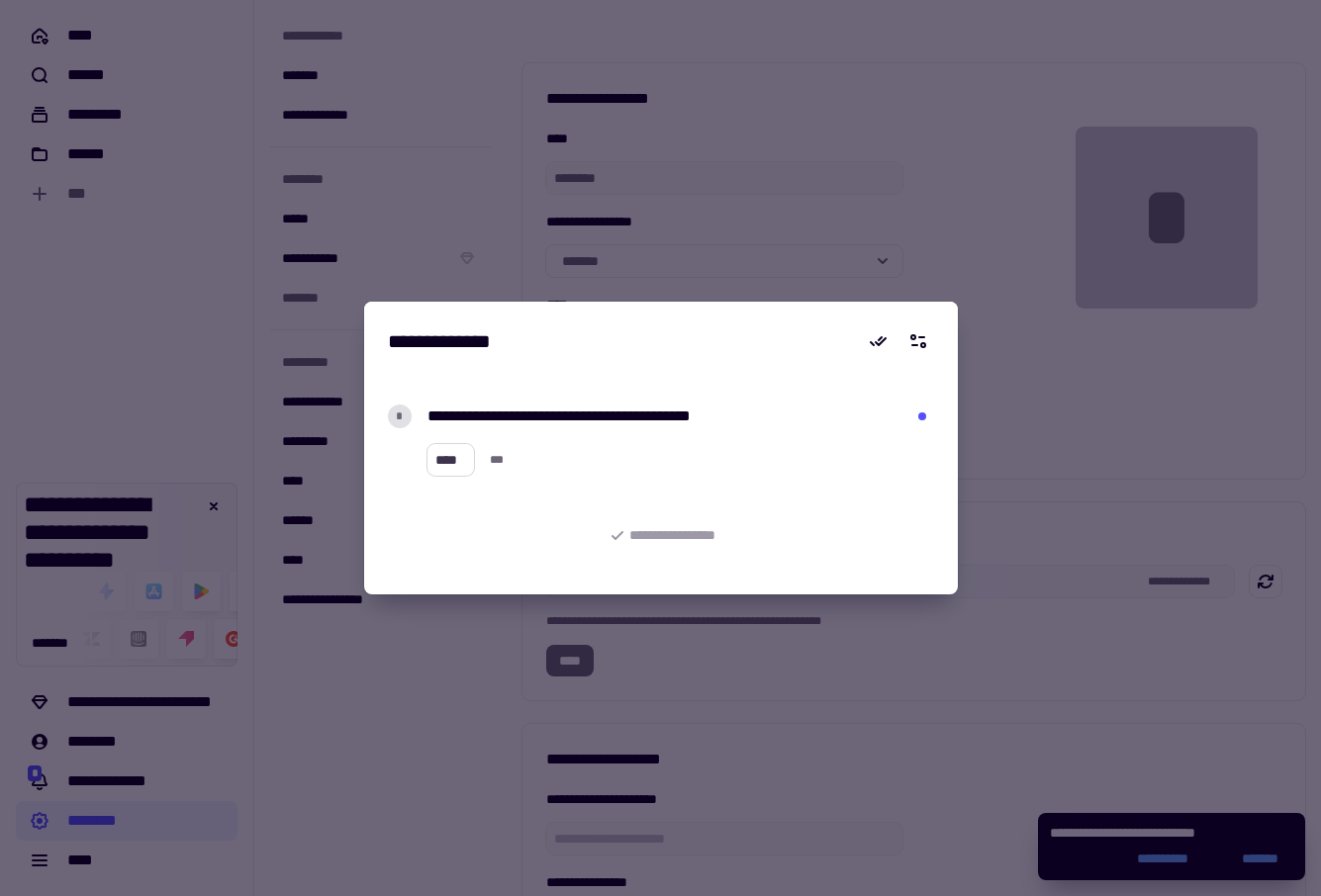 click on "****" at bounding box center (451, 460) 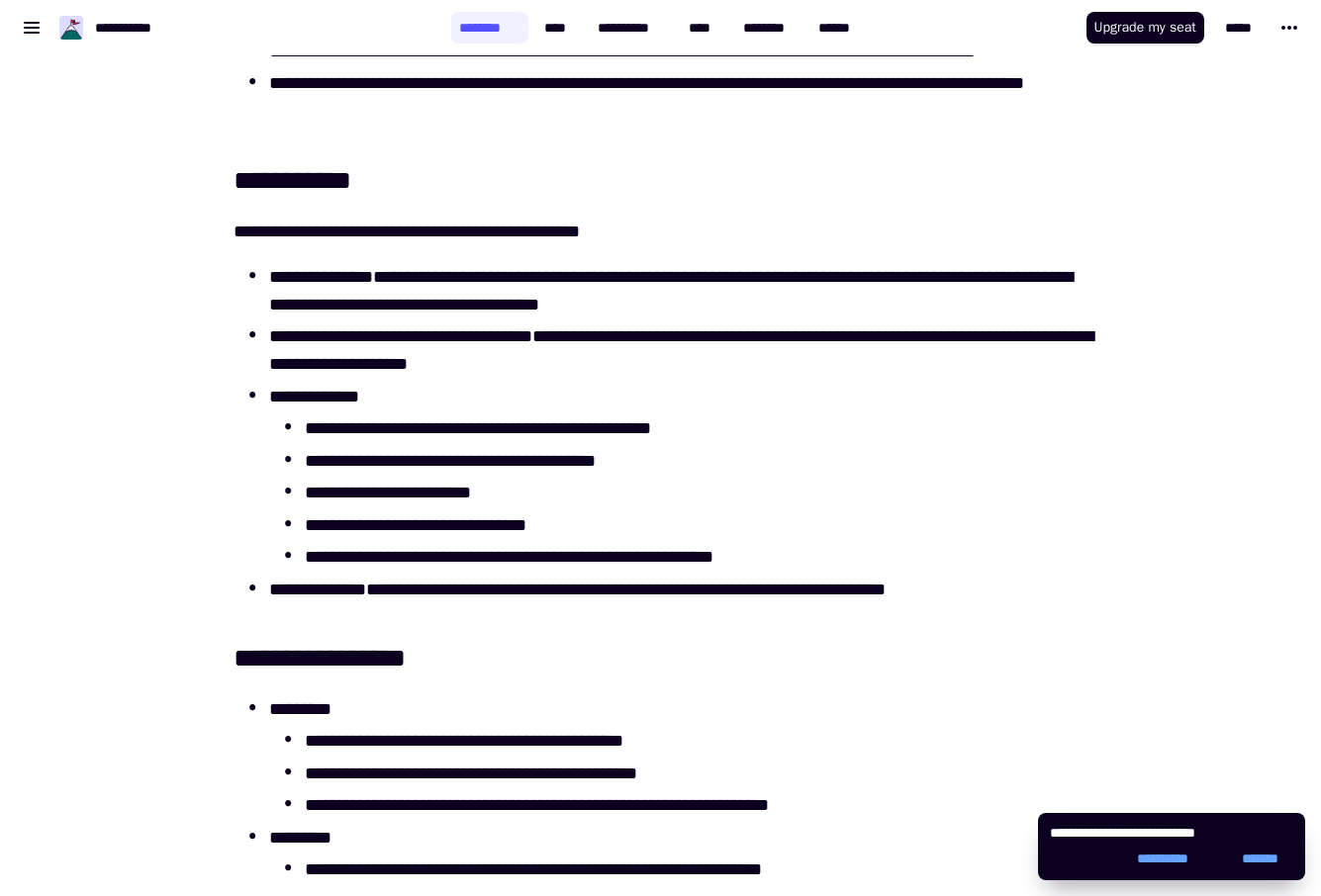 scroll, scrollTop: 1698, scrollLeft: 0, axis: vertical 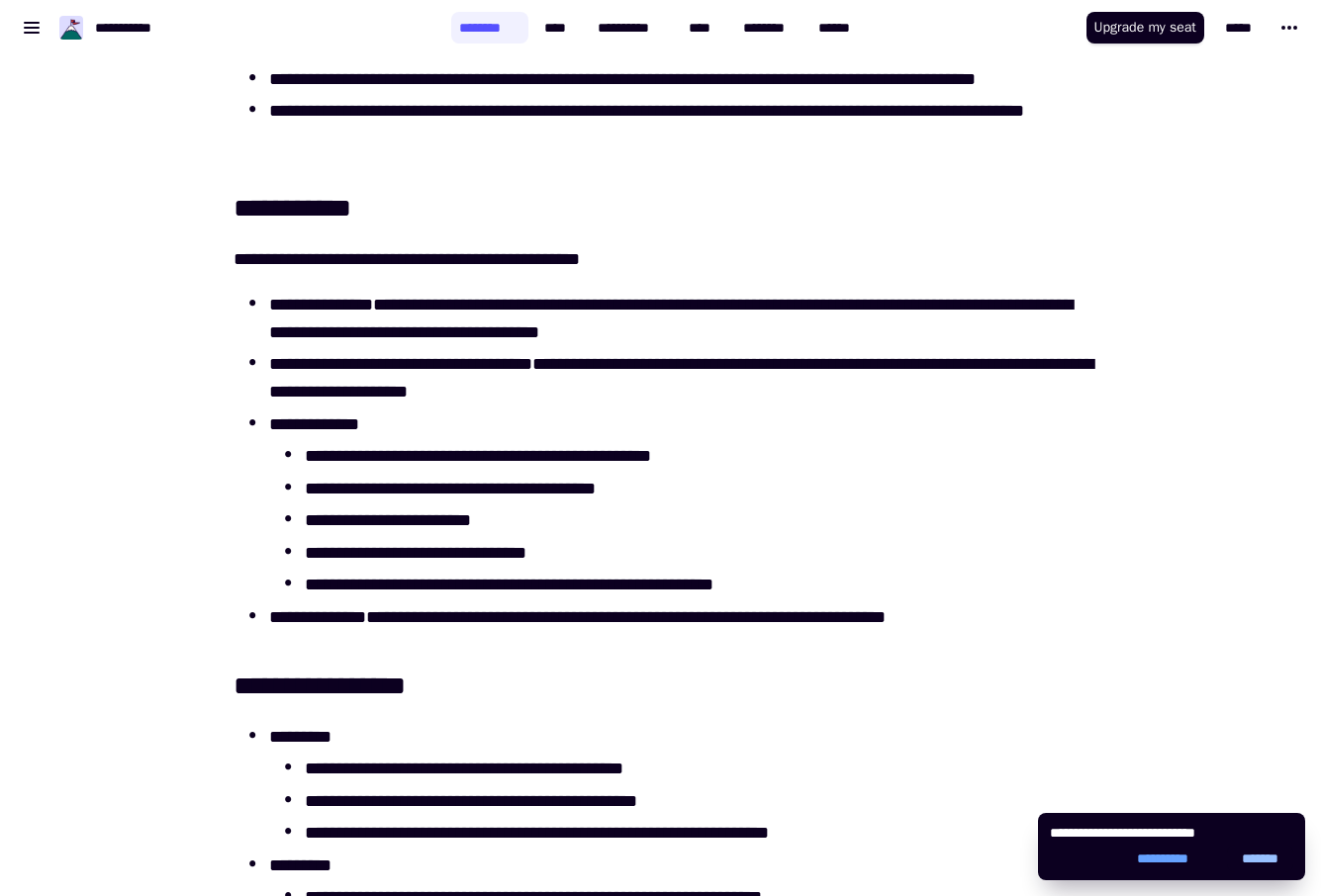 click on "*******" 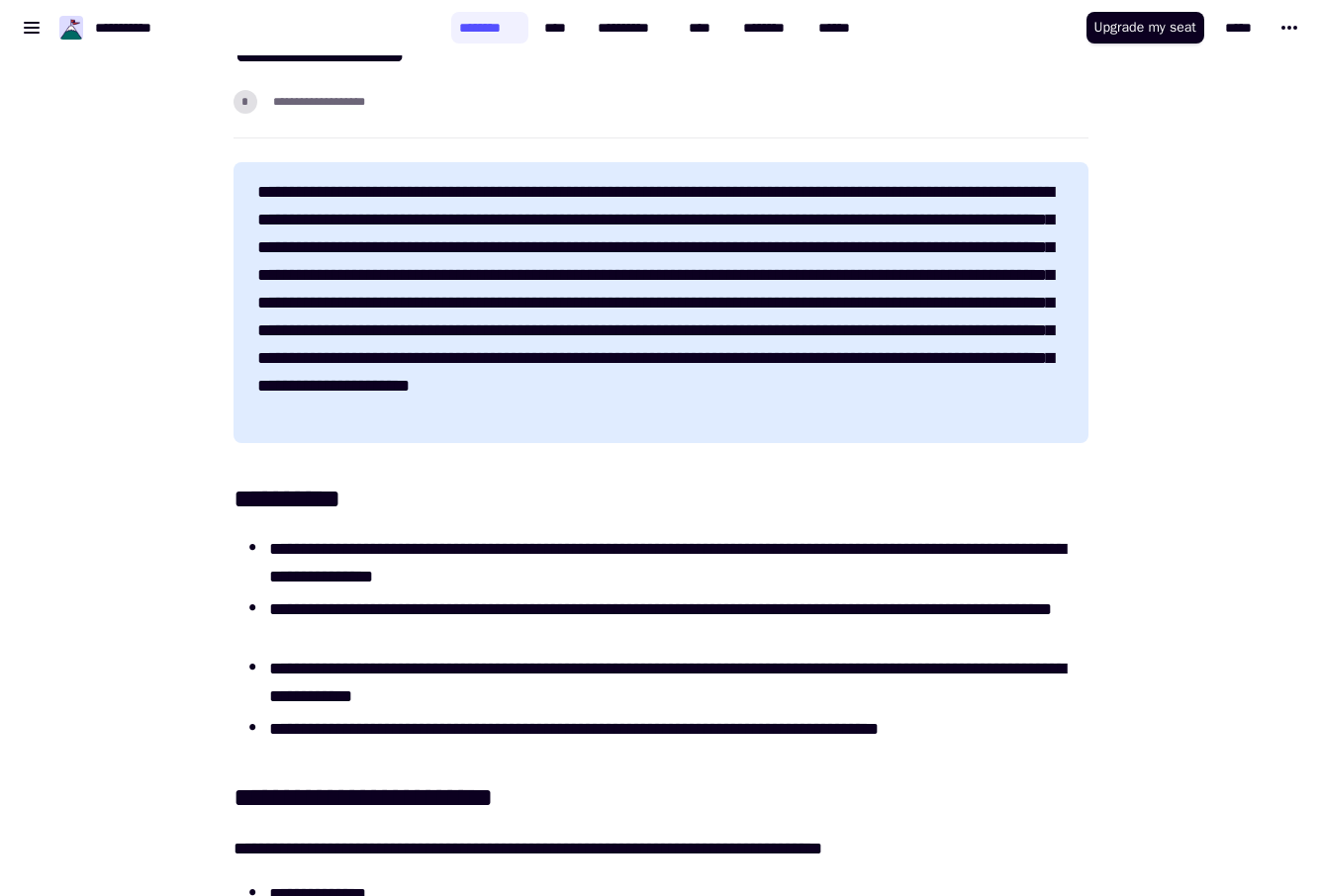 scroll, scrollTop: 0, scrollLeft: 0, axis: both 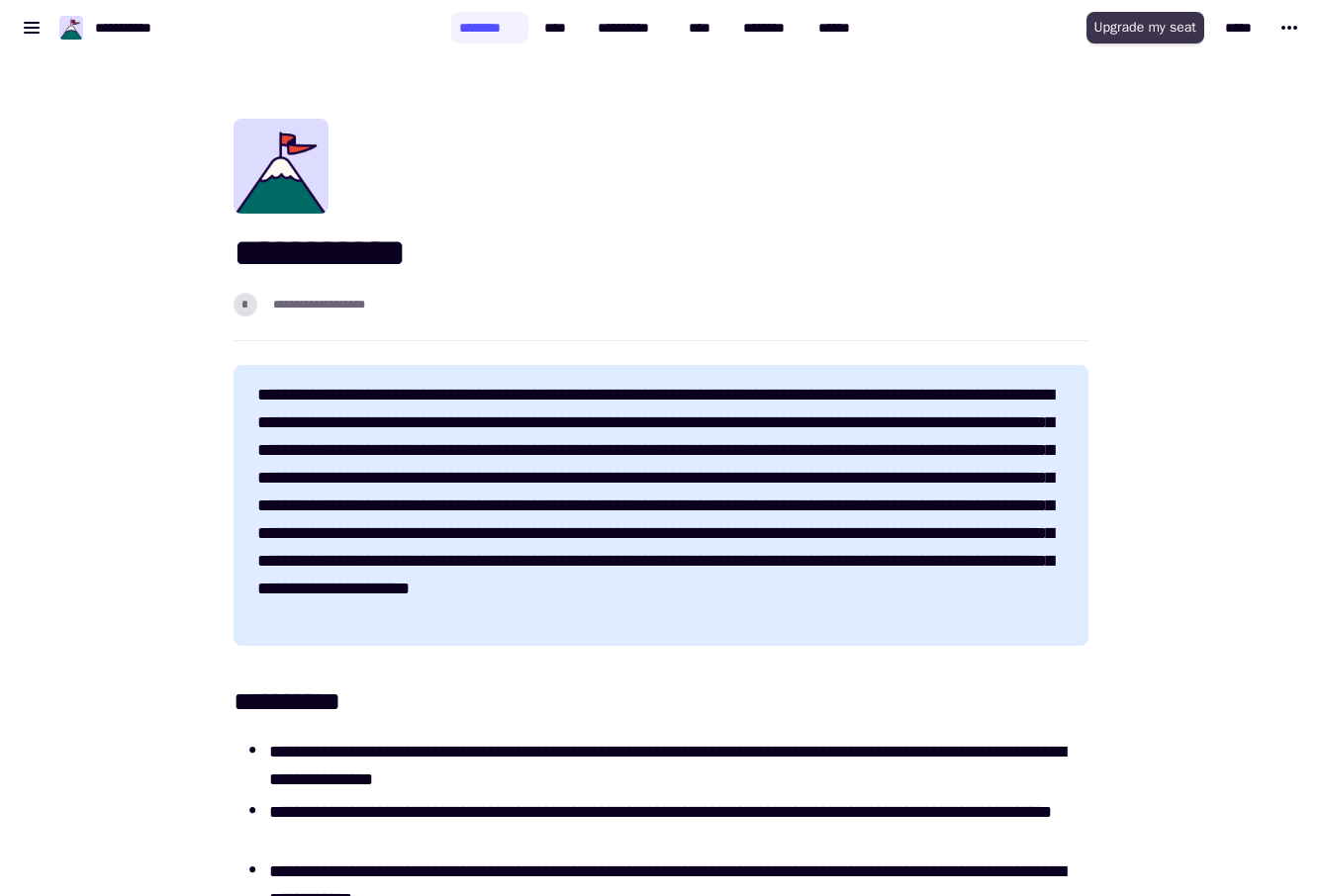 click on "Upgrade my seat" 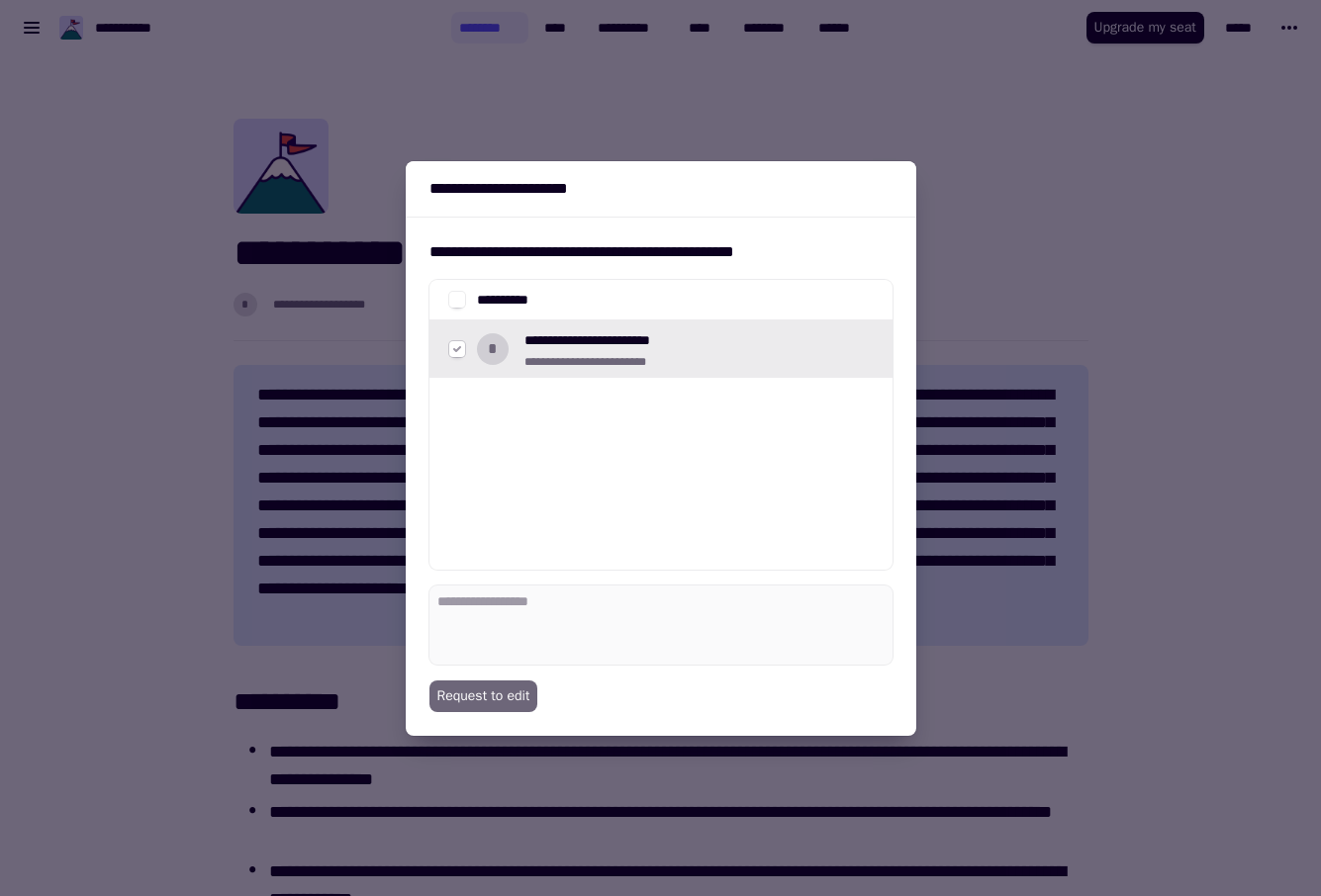 click 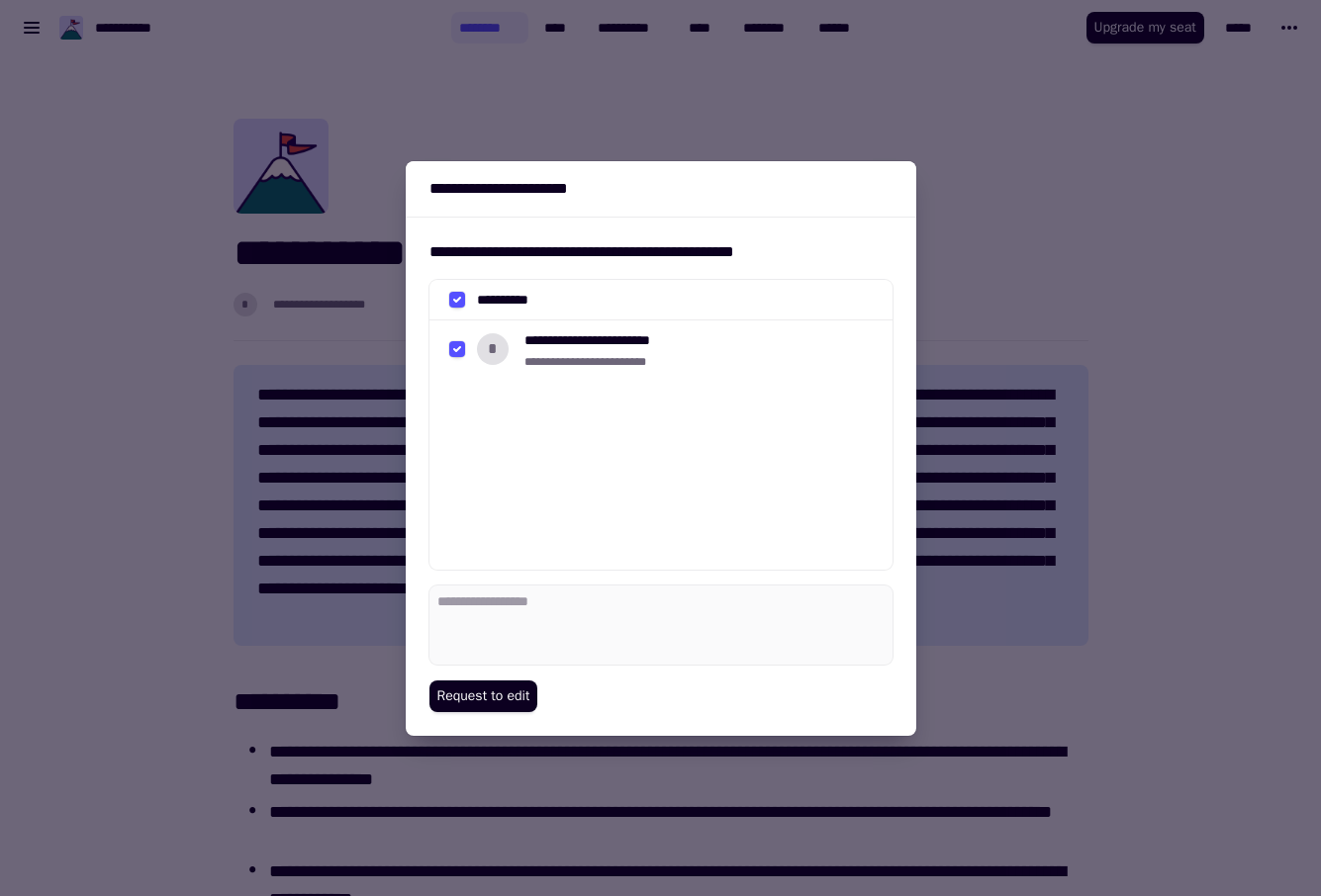 click at bounding box center (660, 448) 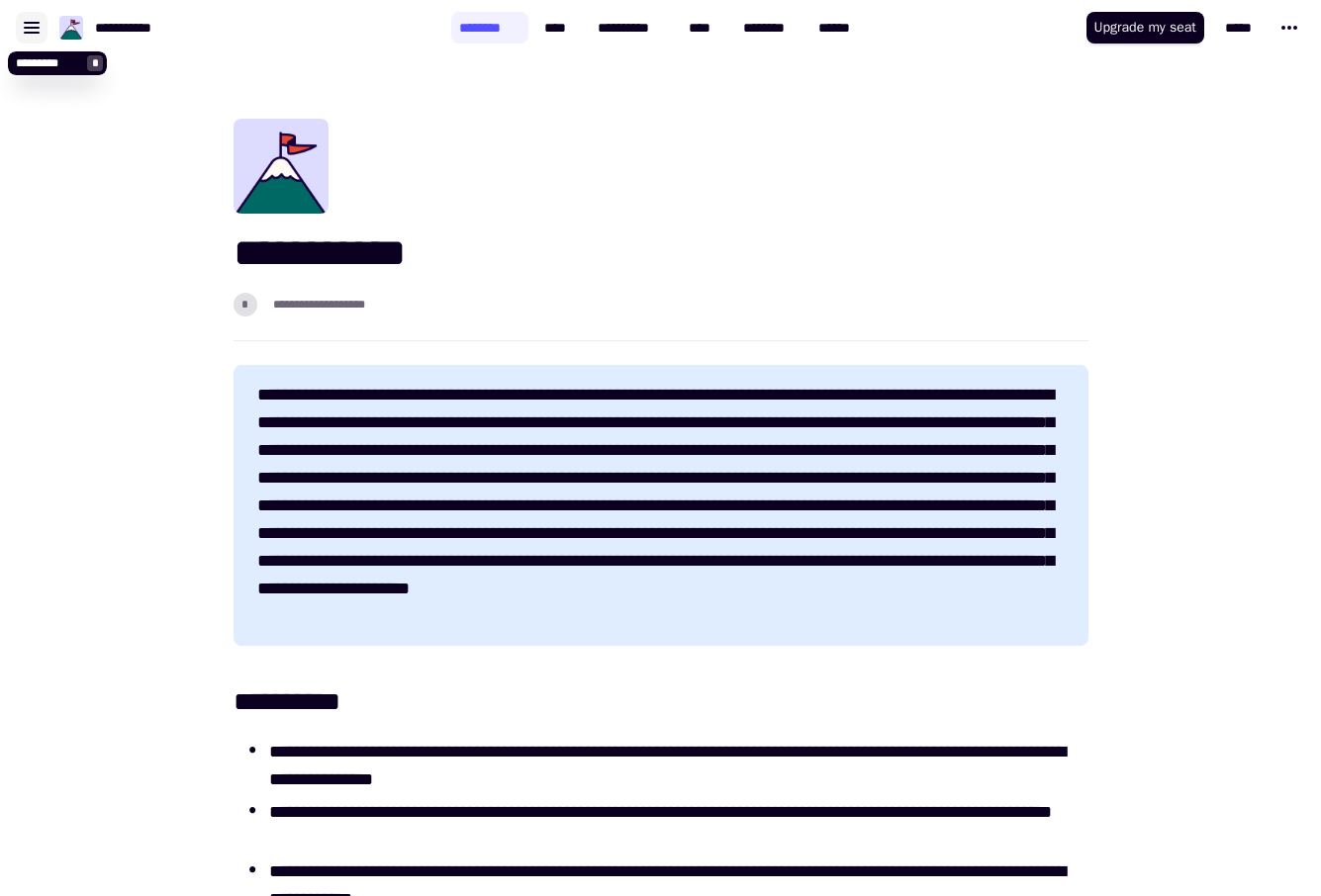 click 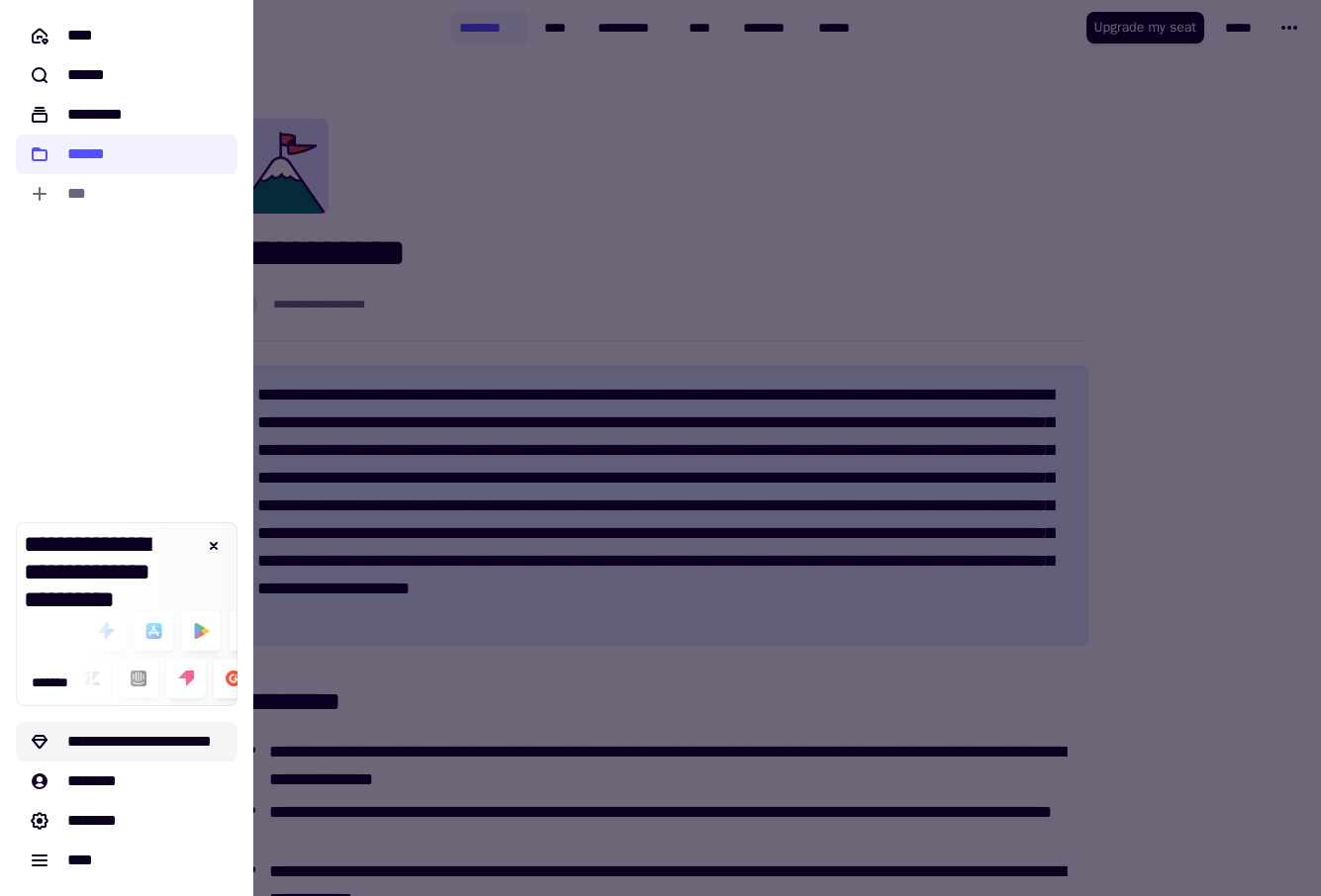 click on "**********" 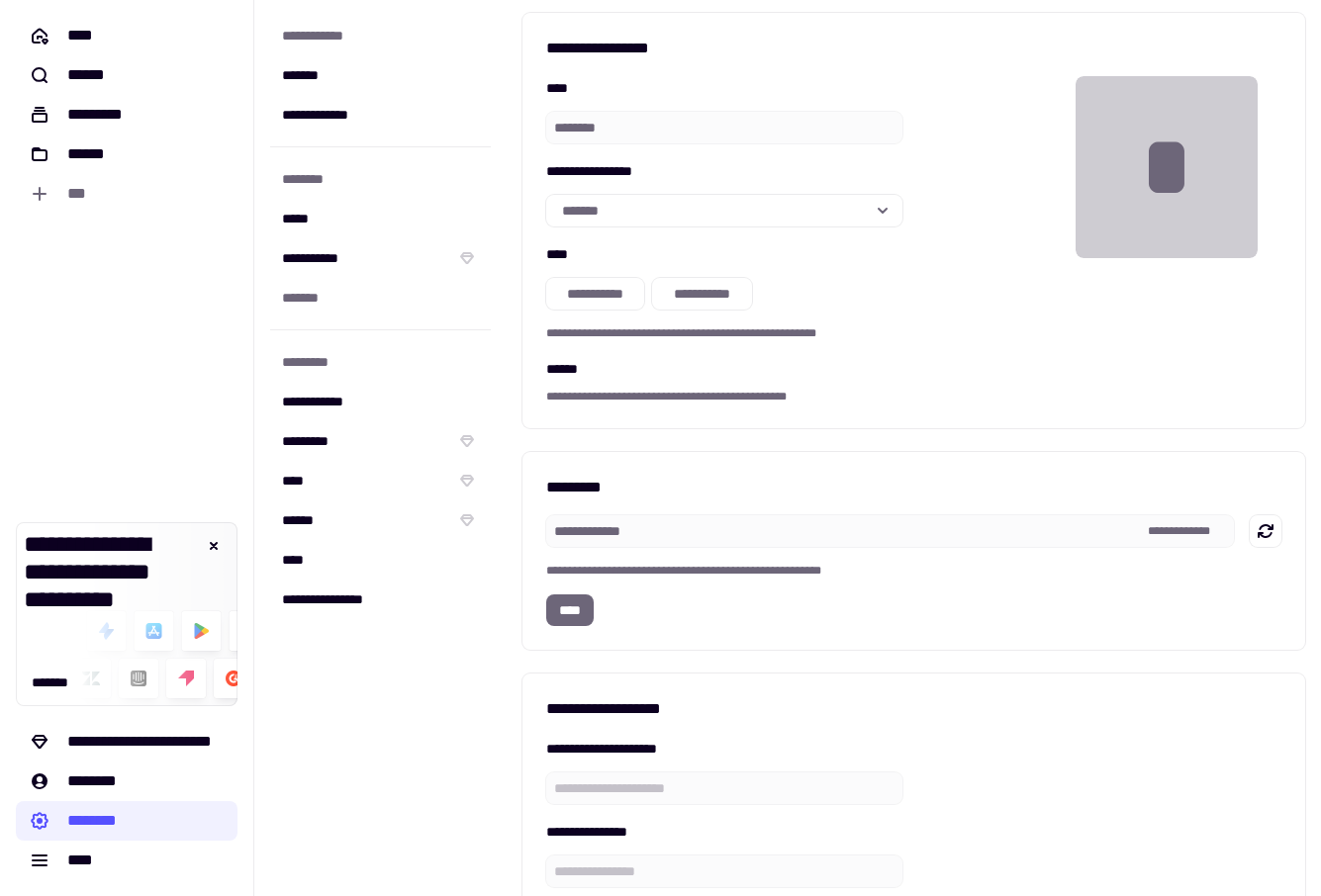 scroll, scrollTop: 0, scrollLeft: 0, axis: both 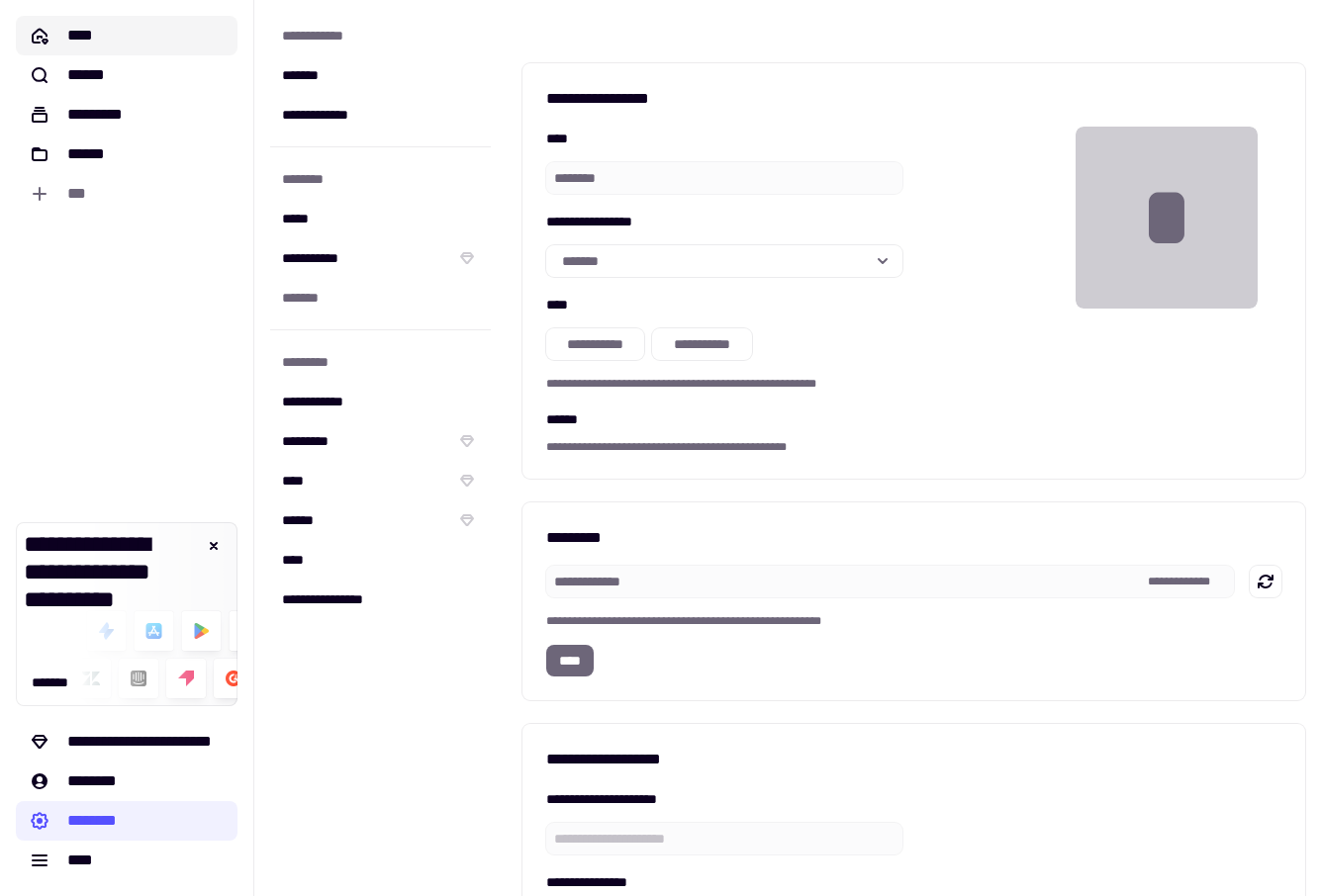 click on "****" 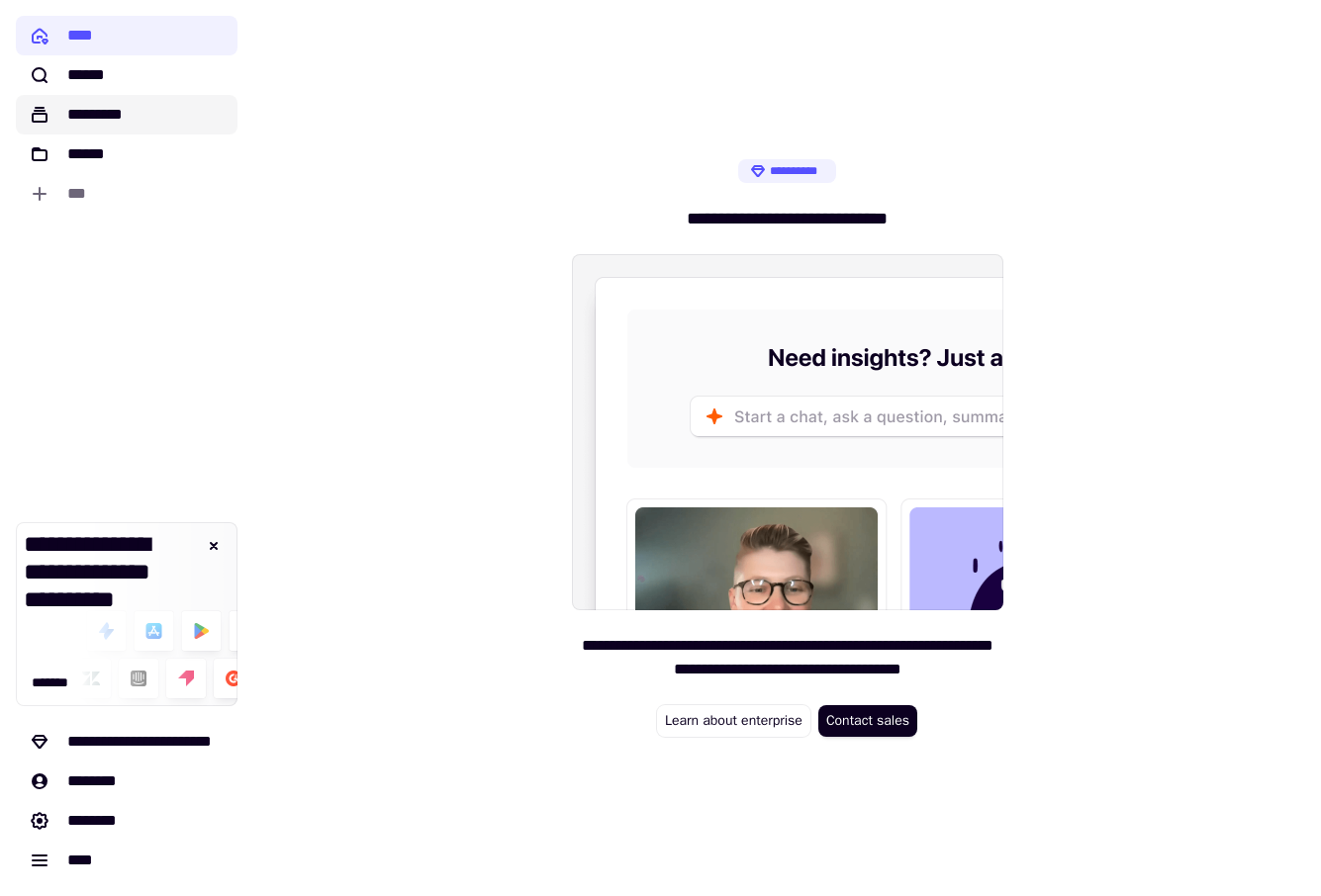 click on "*********" 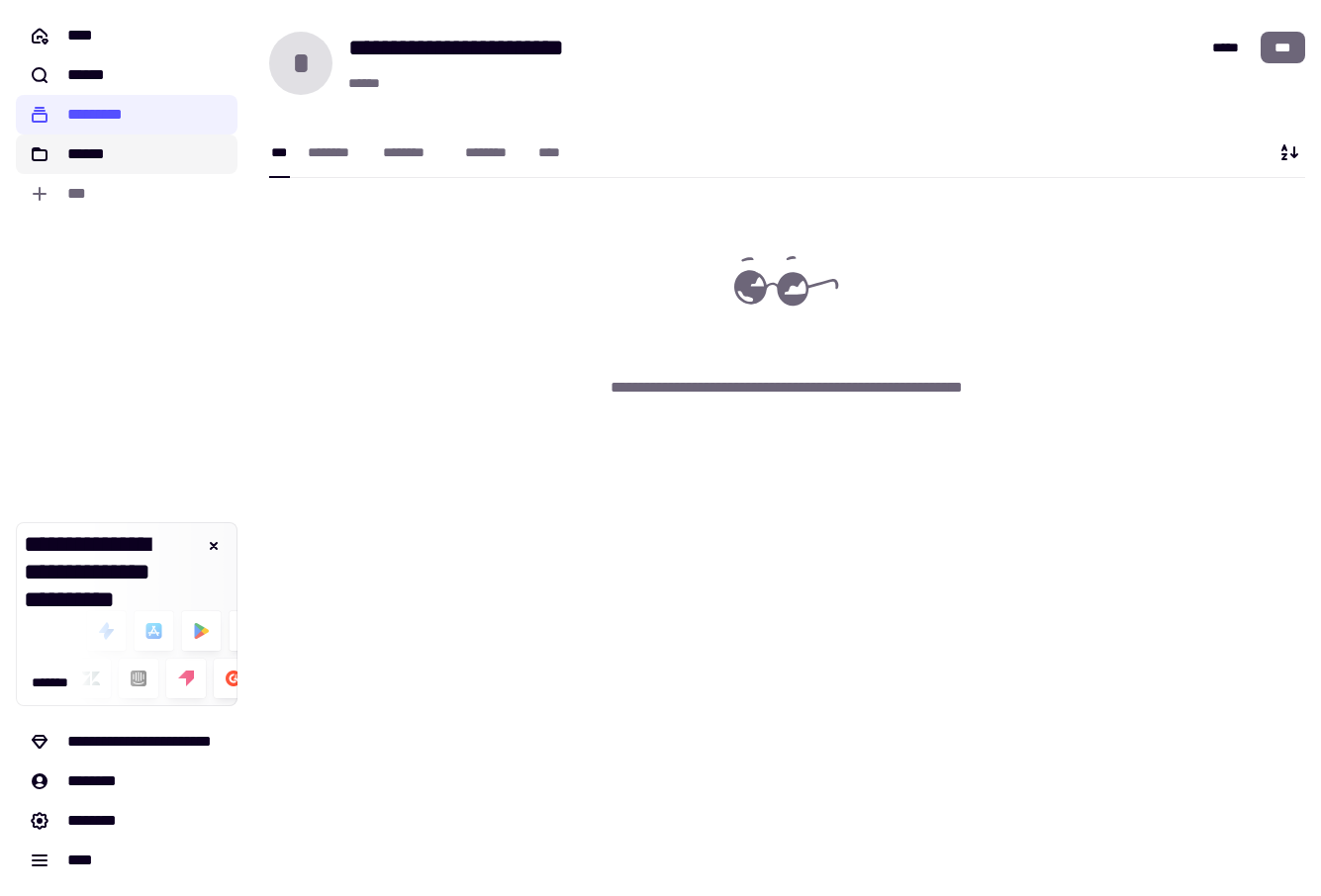 click on "******" 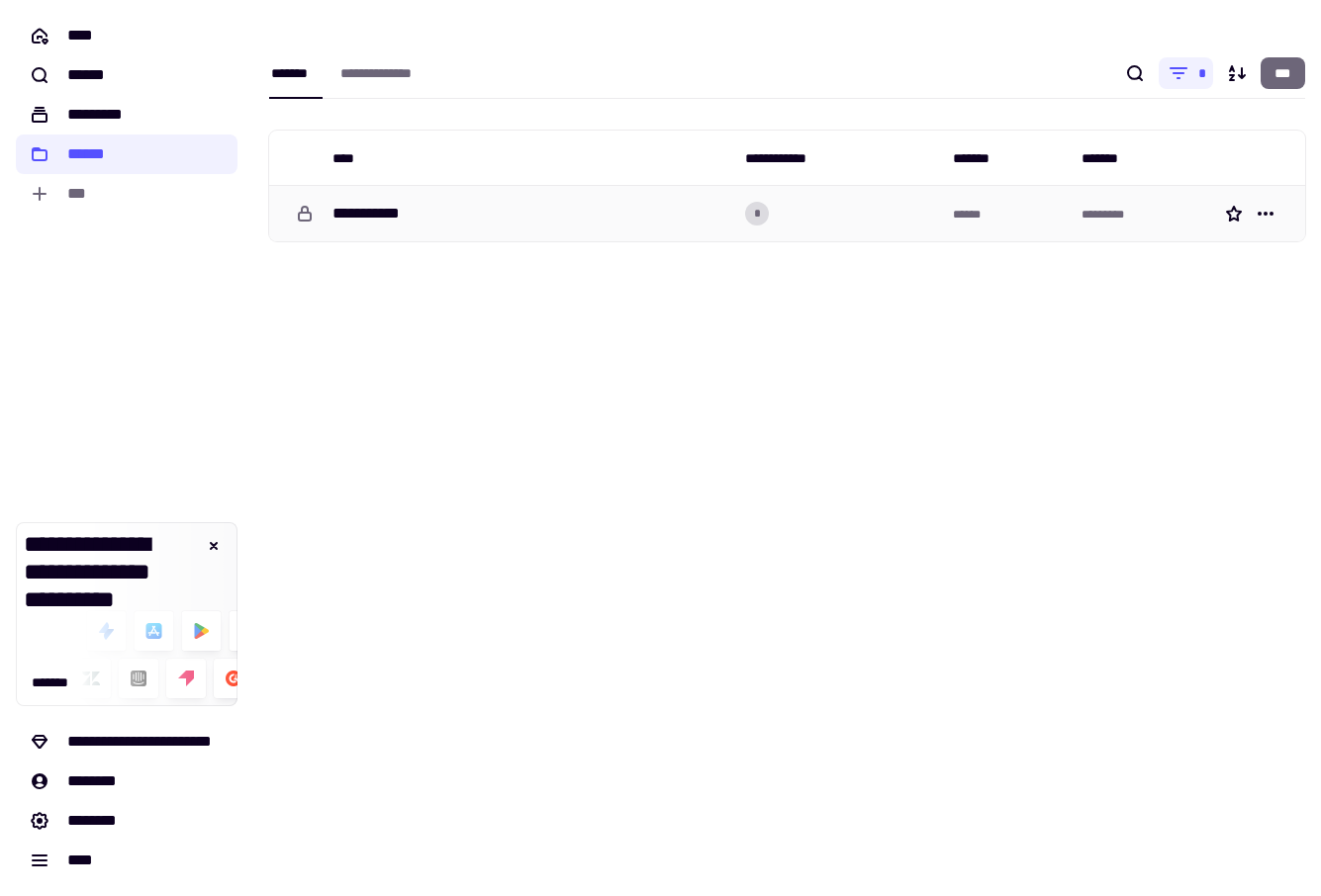 click on "**********" at bounding box center [380, 214] 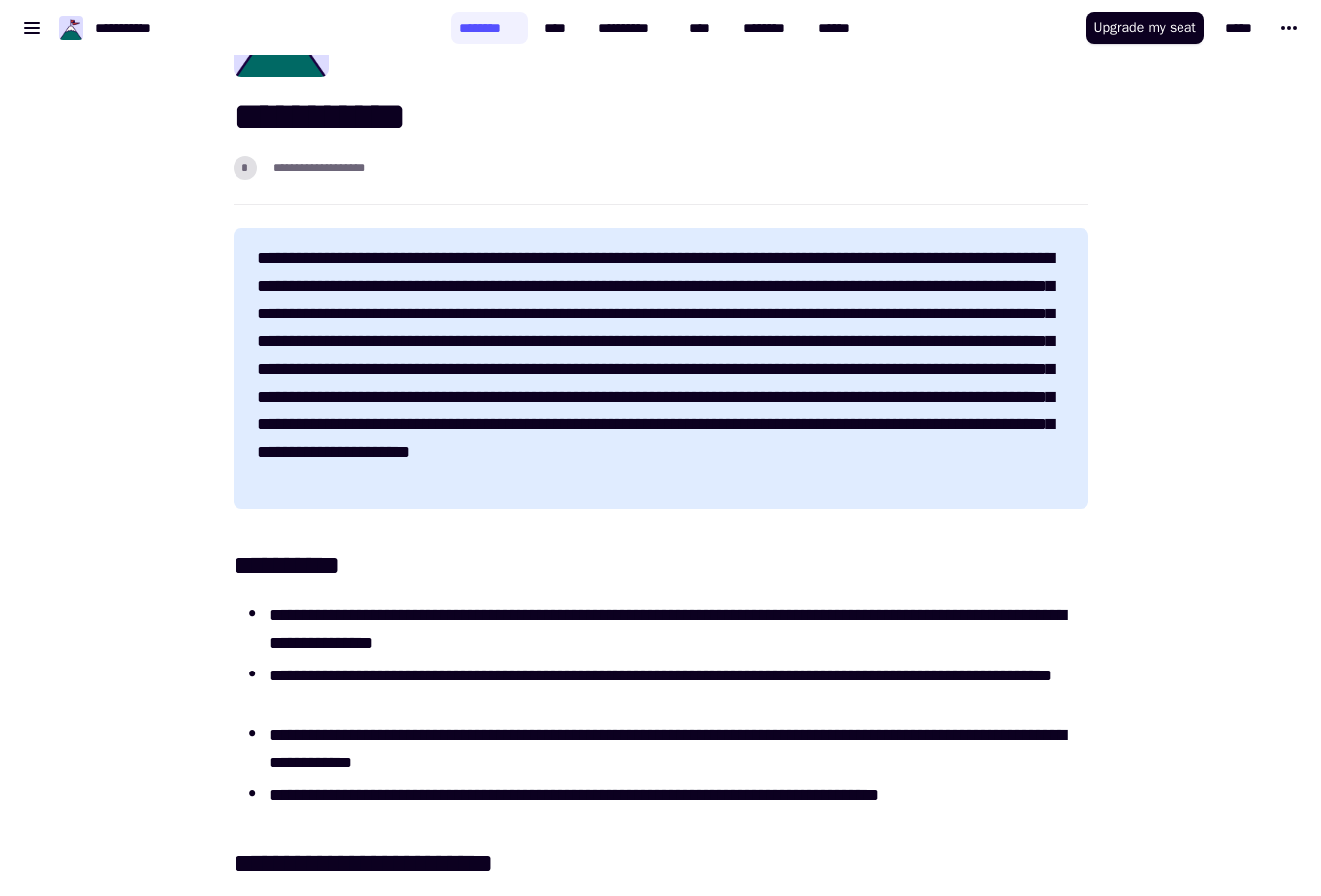 scroll, scrollTop: 0, scrollLeft: 0, axis: both 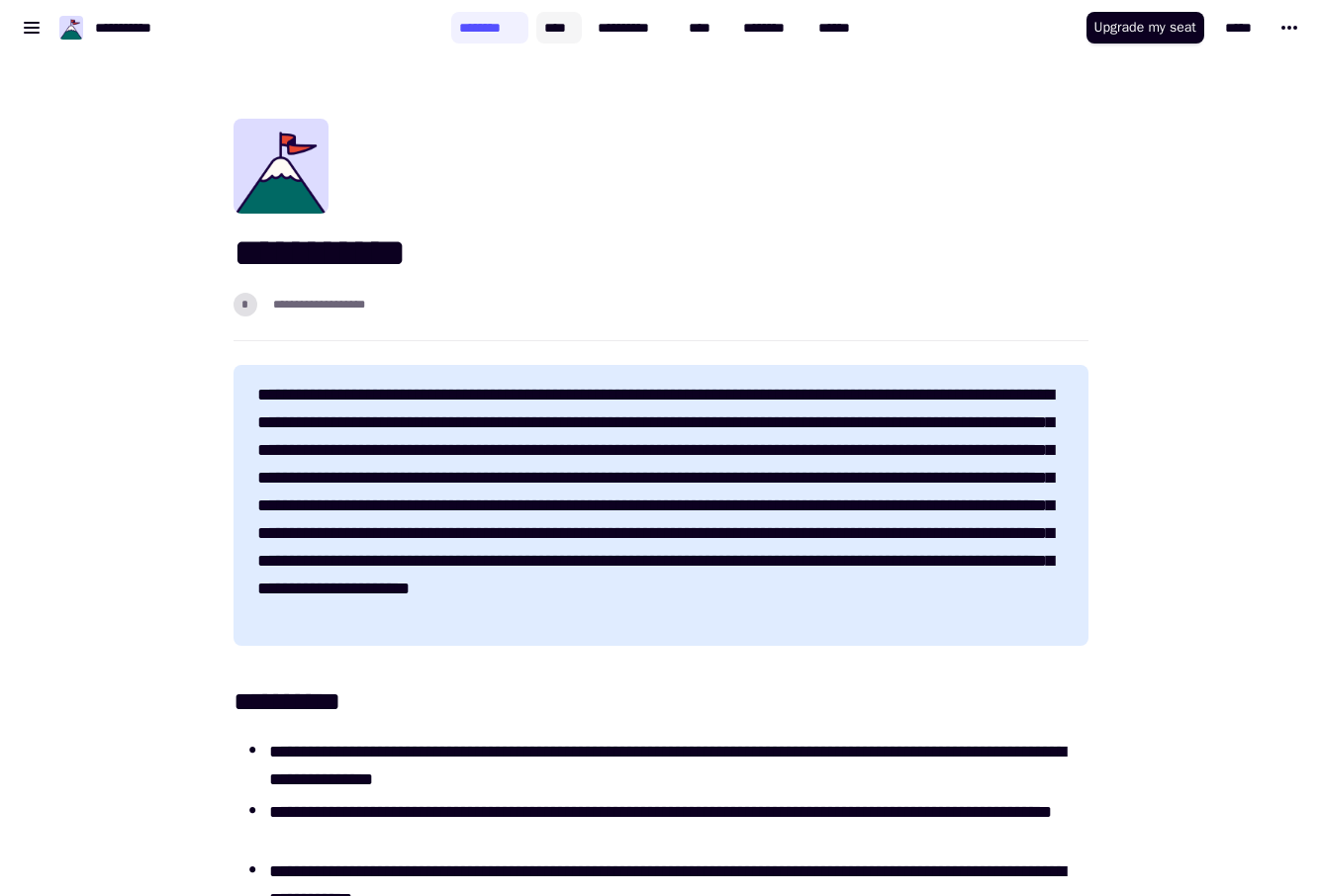 click on "****" 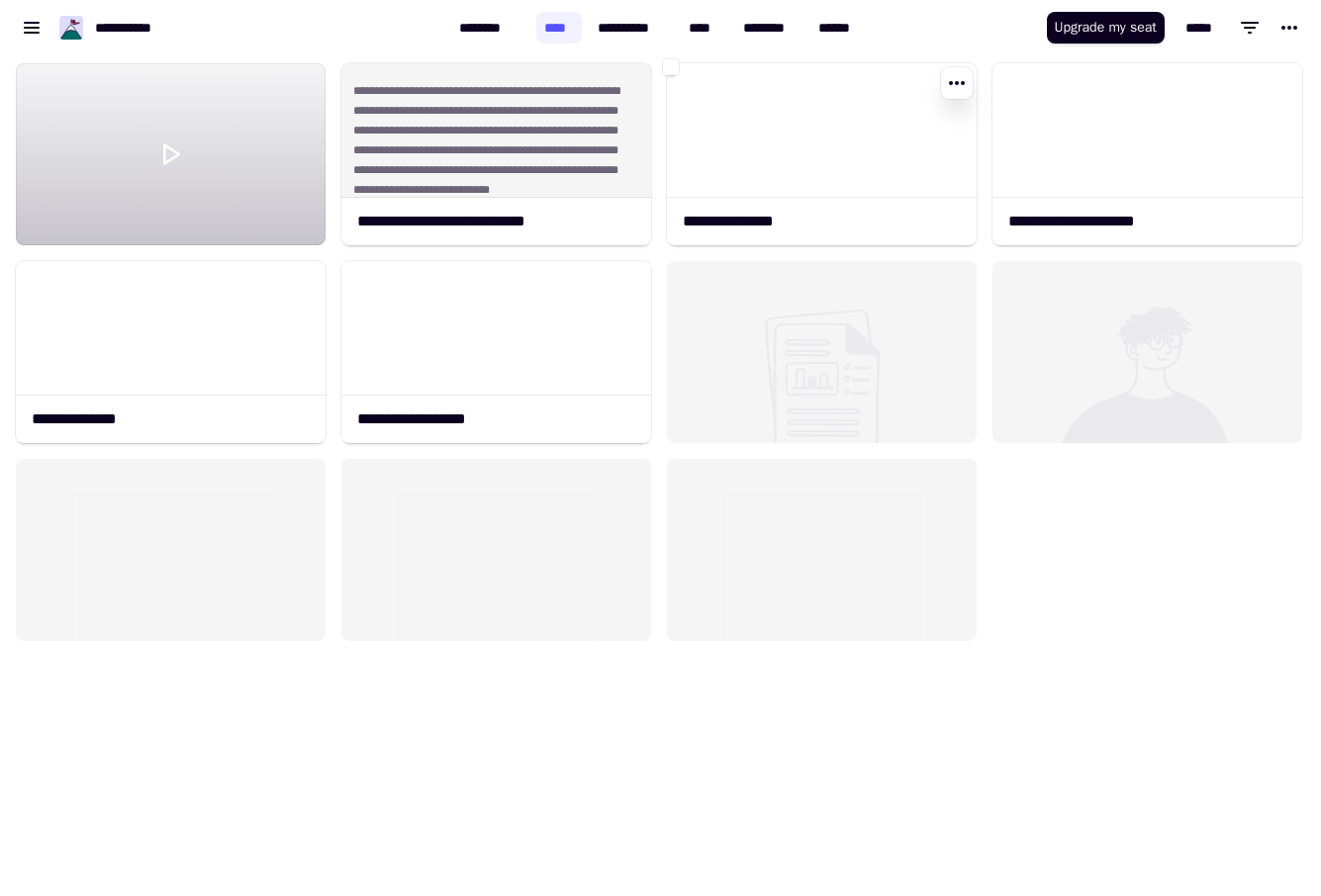 scroll, scrollTop: 1, scrollLeft: 1, axis: both 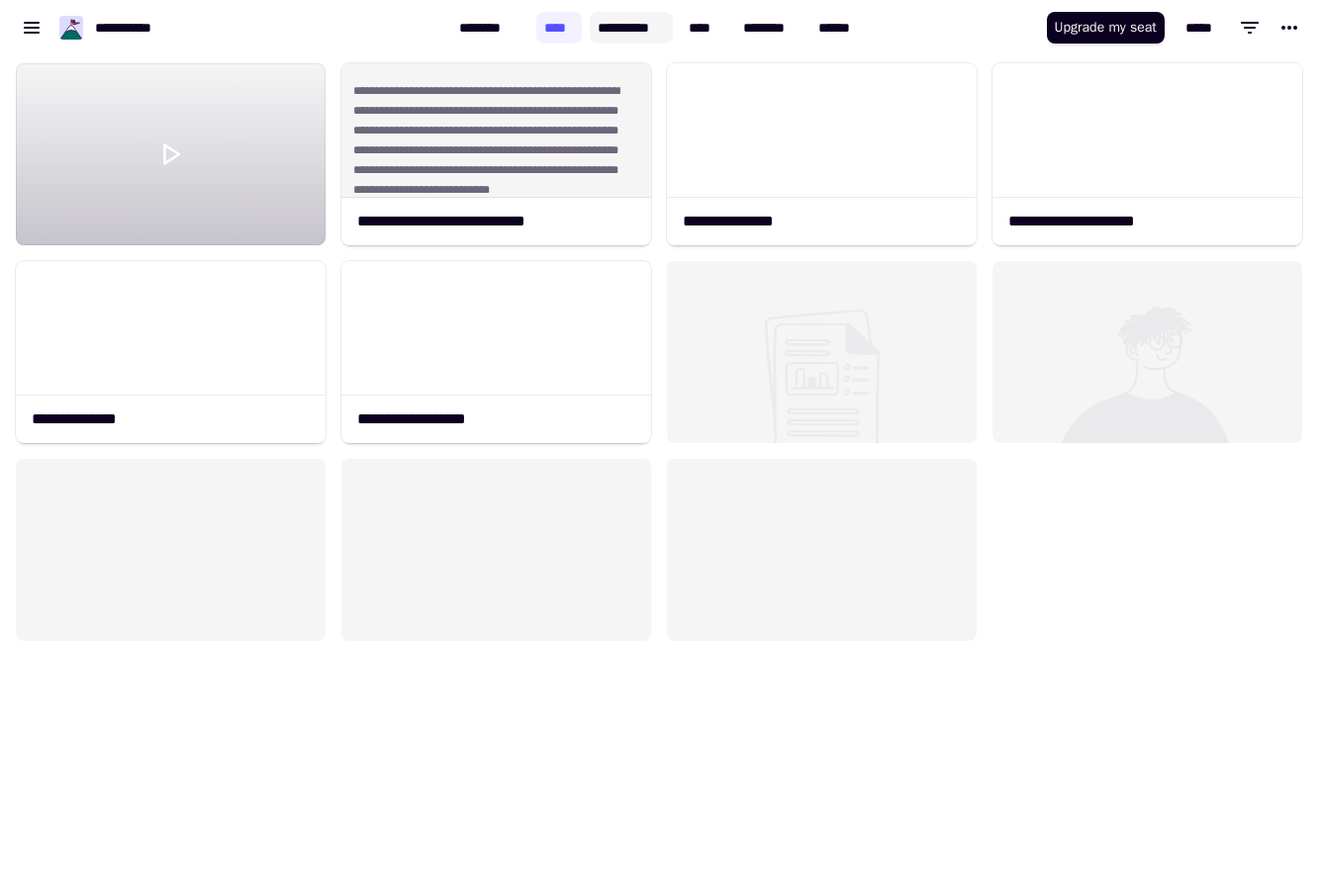click on "**********" 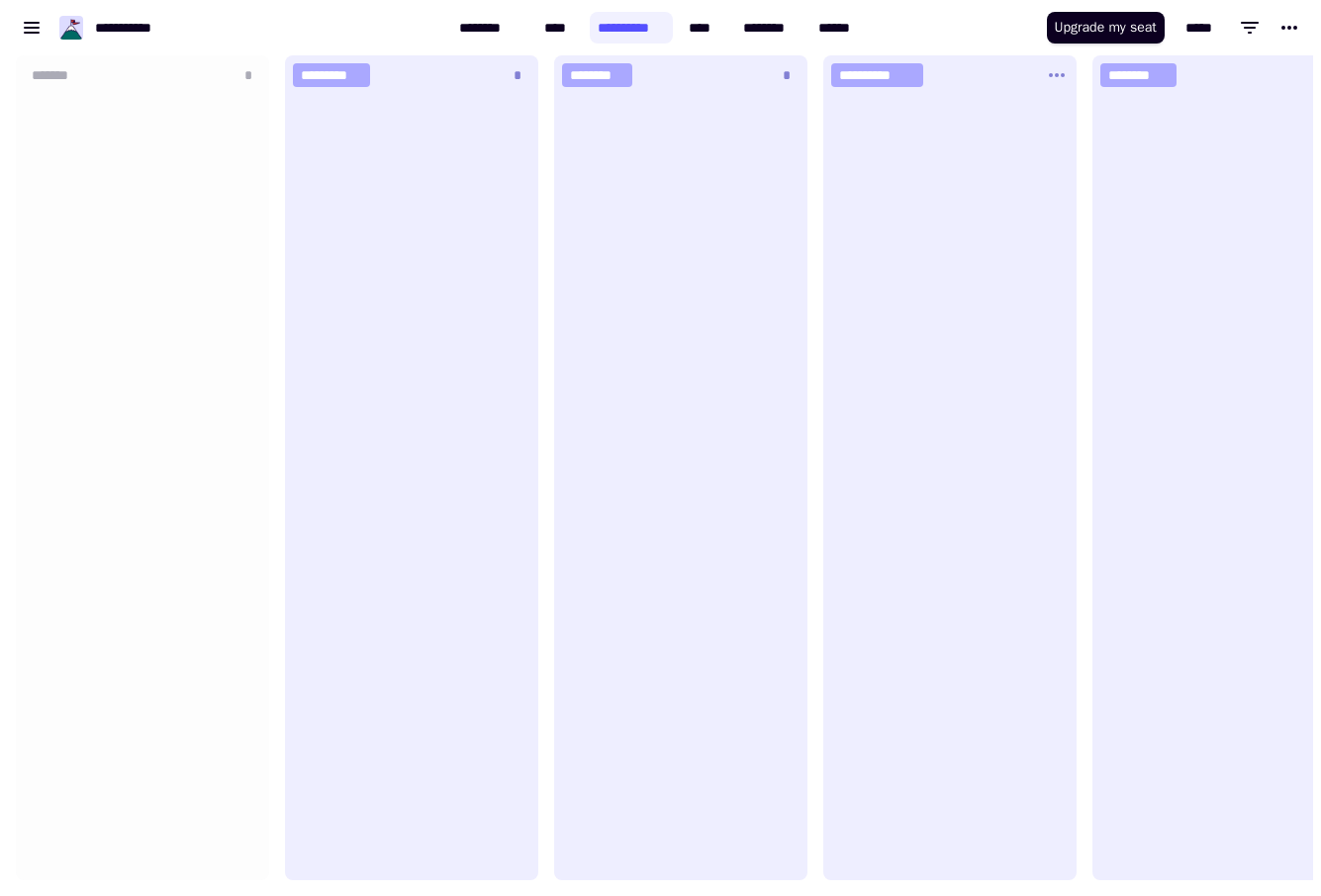 scroll, scrollTop: 1, scrollLeft: 1, axis: both 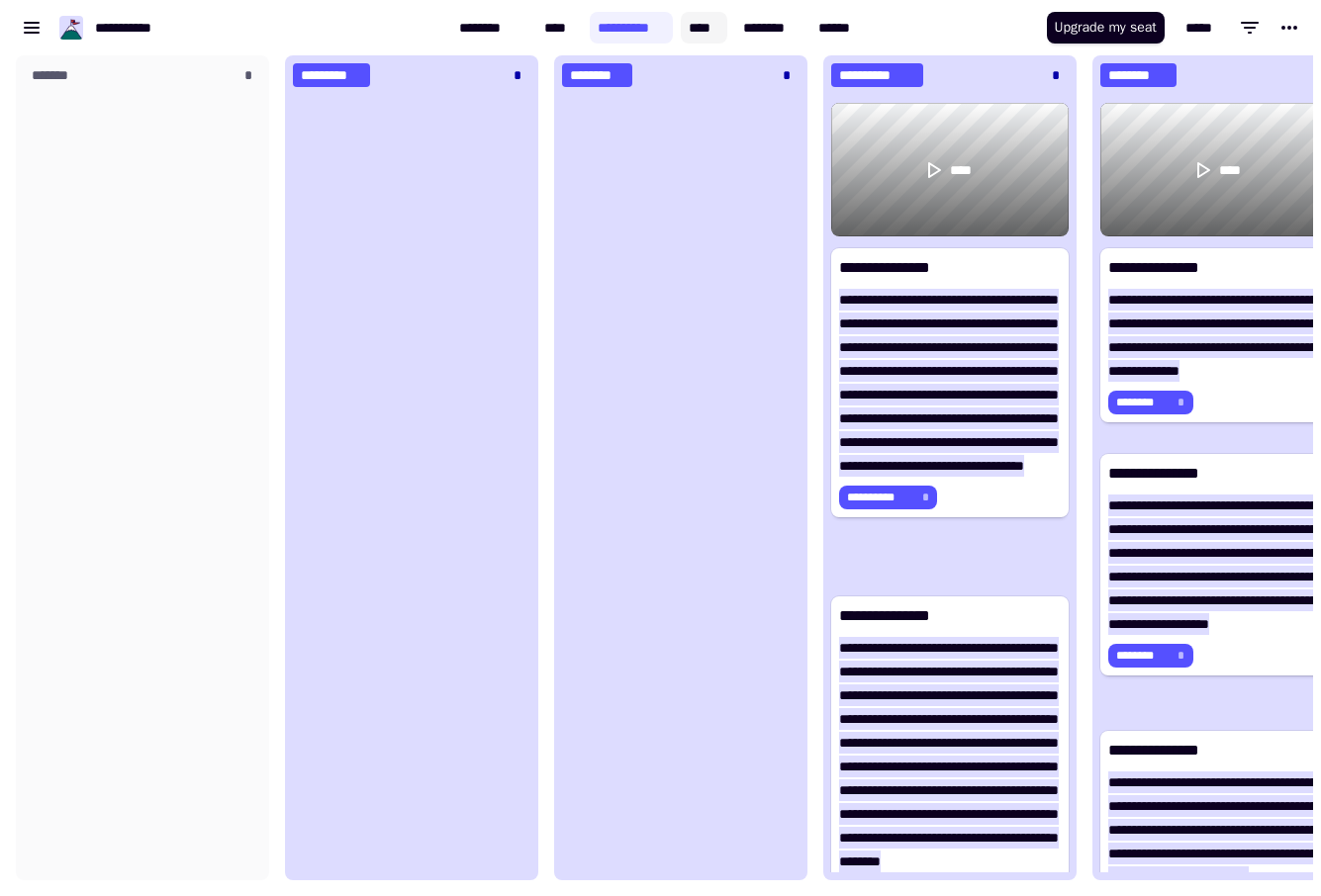 click on "****" 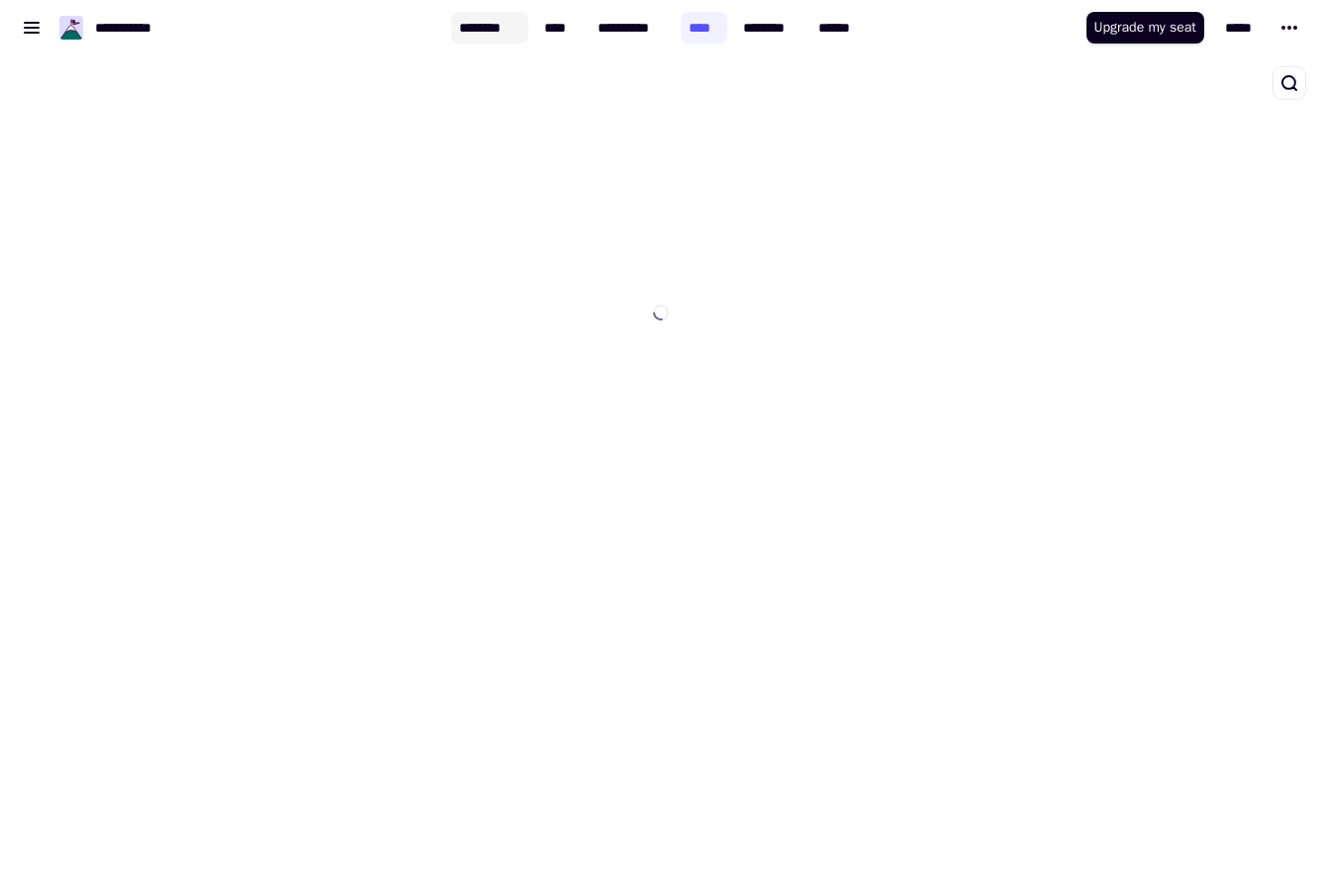 click on "********" 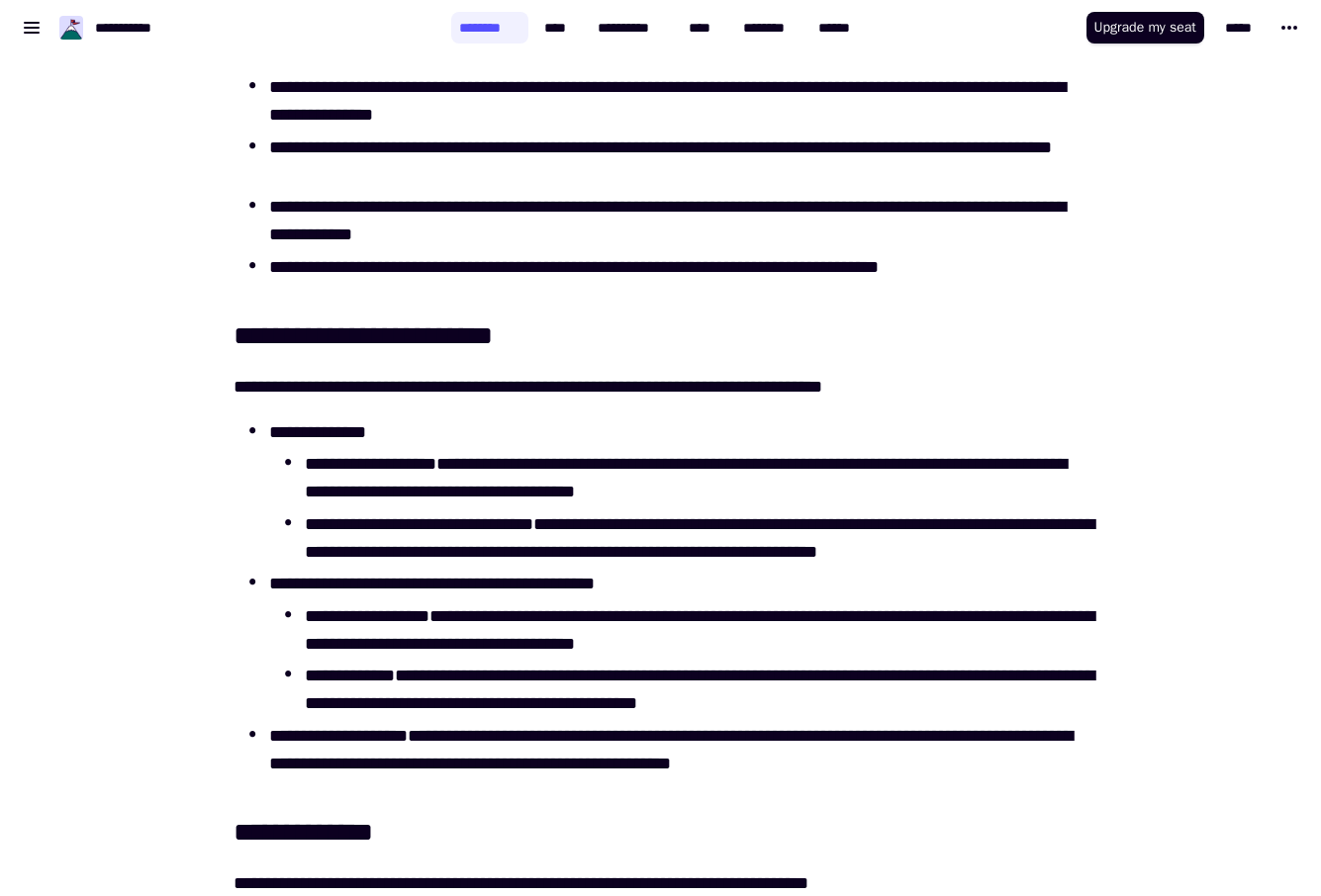 scroll, scrollTop: 0, scrollLeft: 0, axis: both 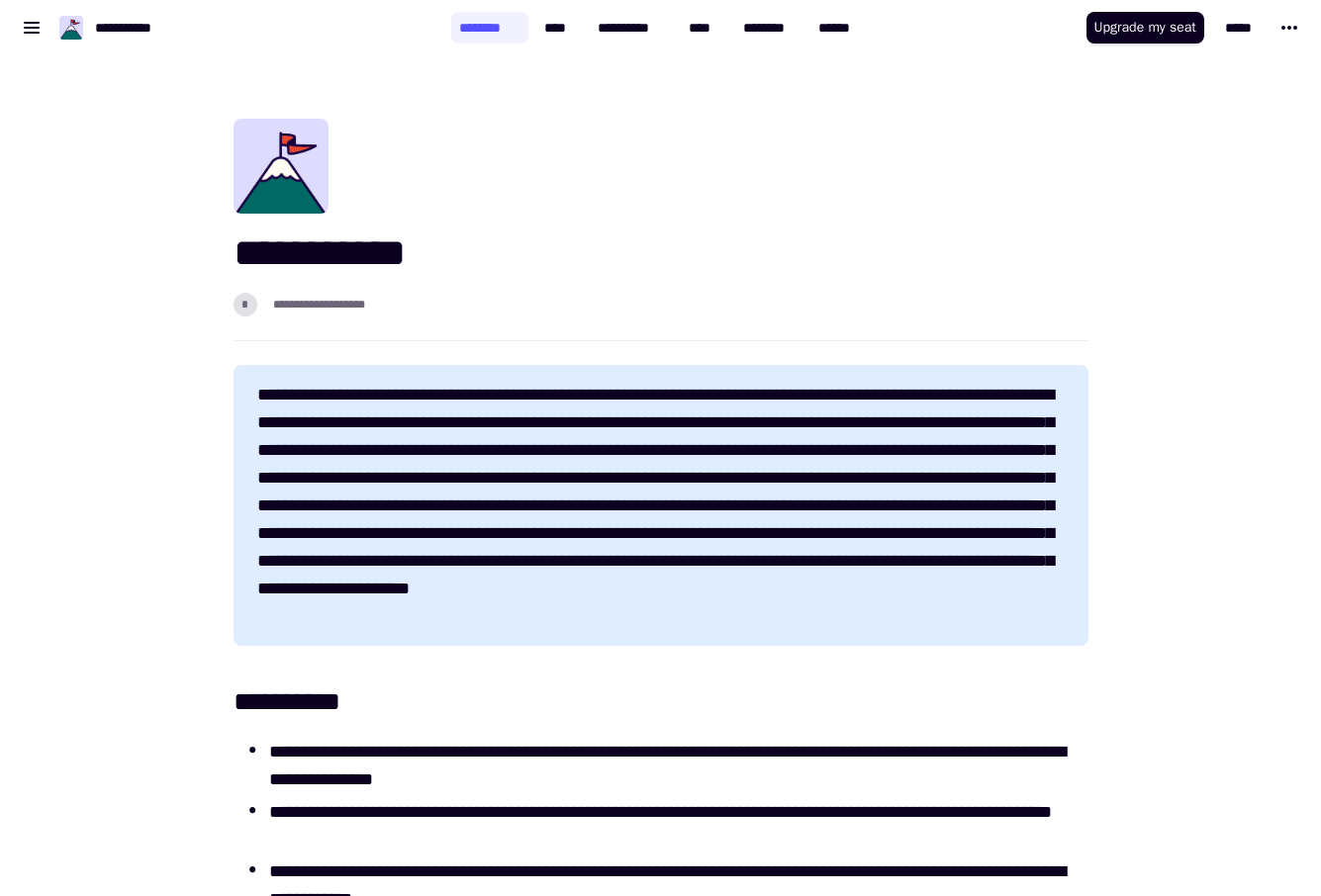 click on "**********" at bounding box center [660, 1556] 